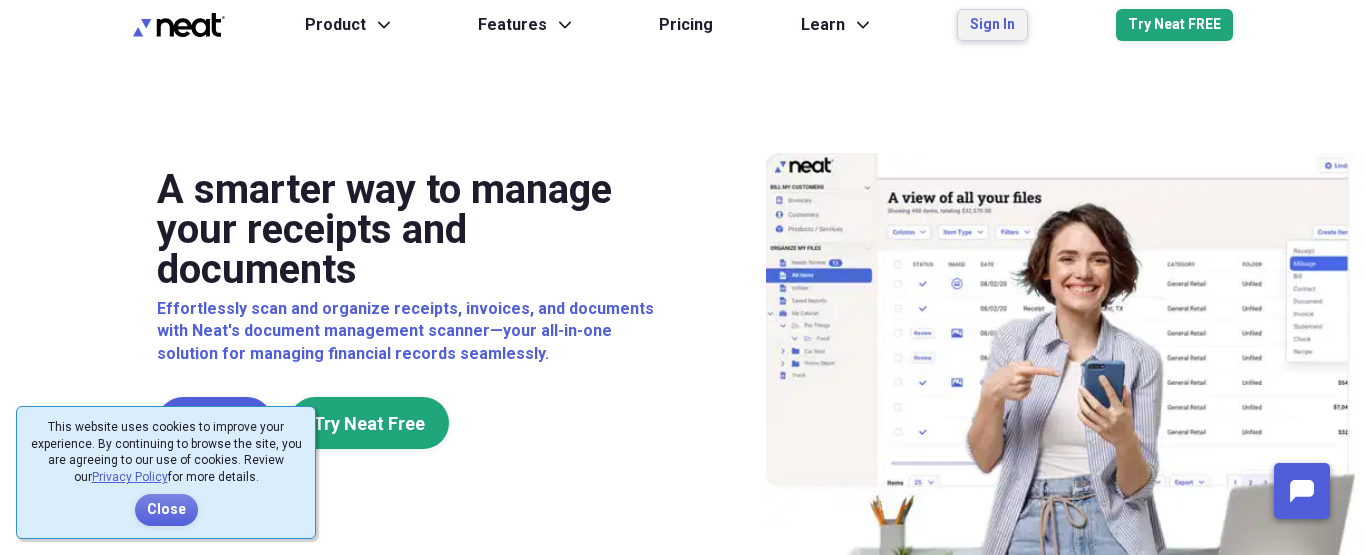 scroll, scrollTop: 0, scrollLeft: 0, axis: both 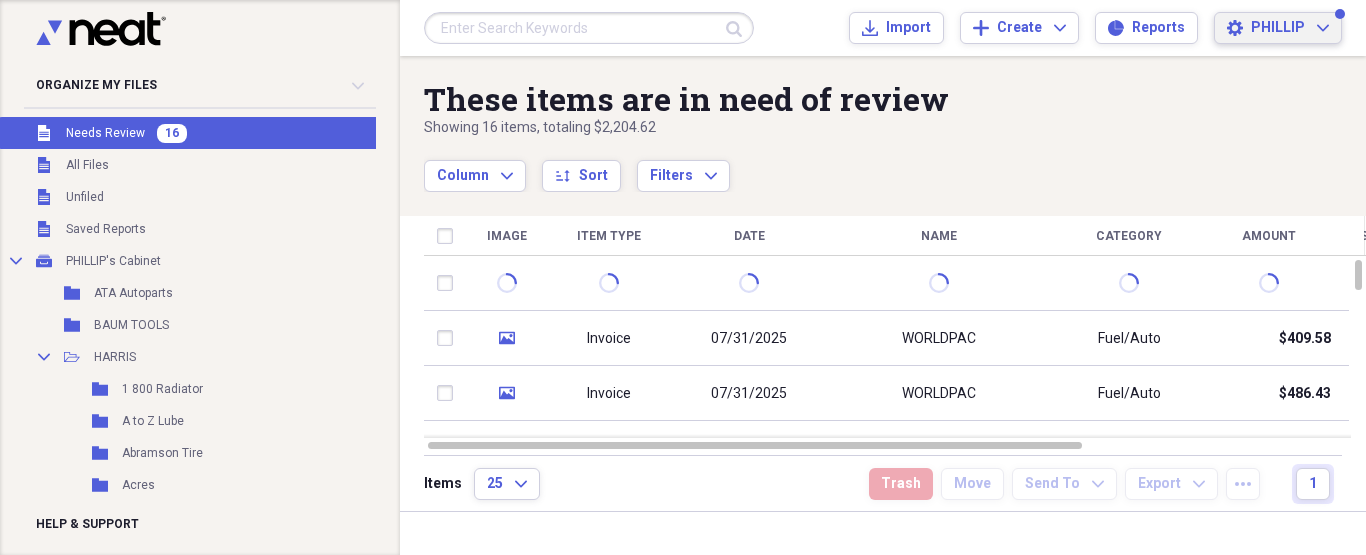 click on "Settings PHILLIP Expand" at bounding box center (1278, 28) 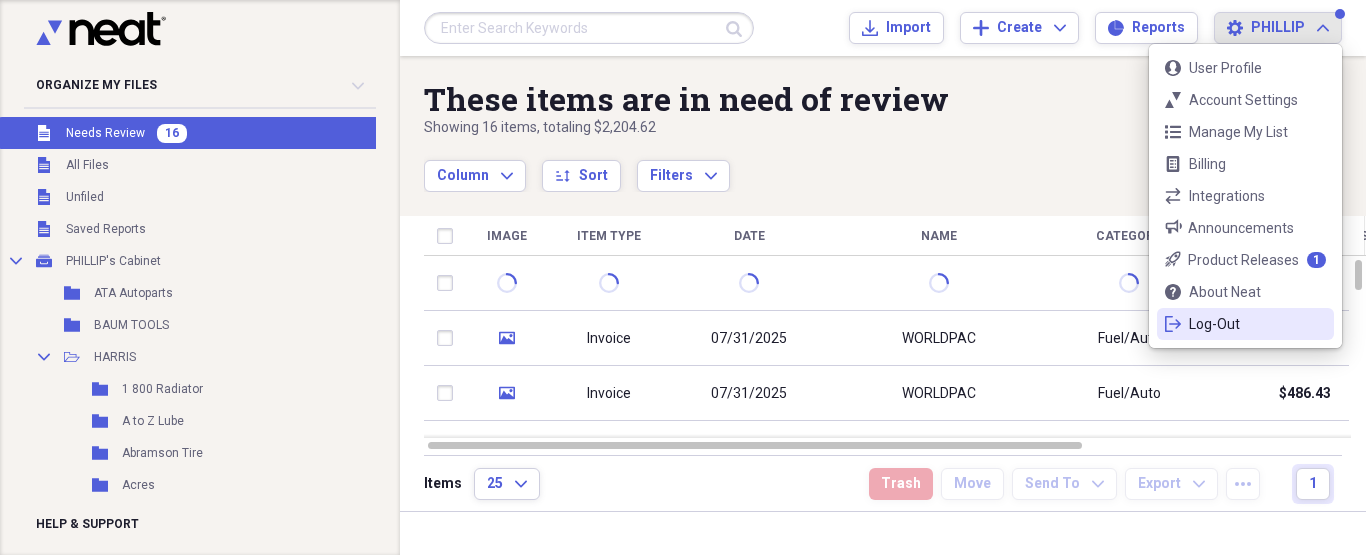 click on "Log-Out" at bounding box center [1245, 324] 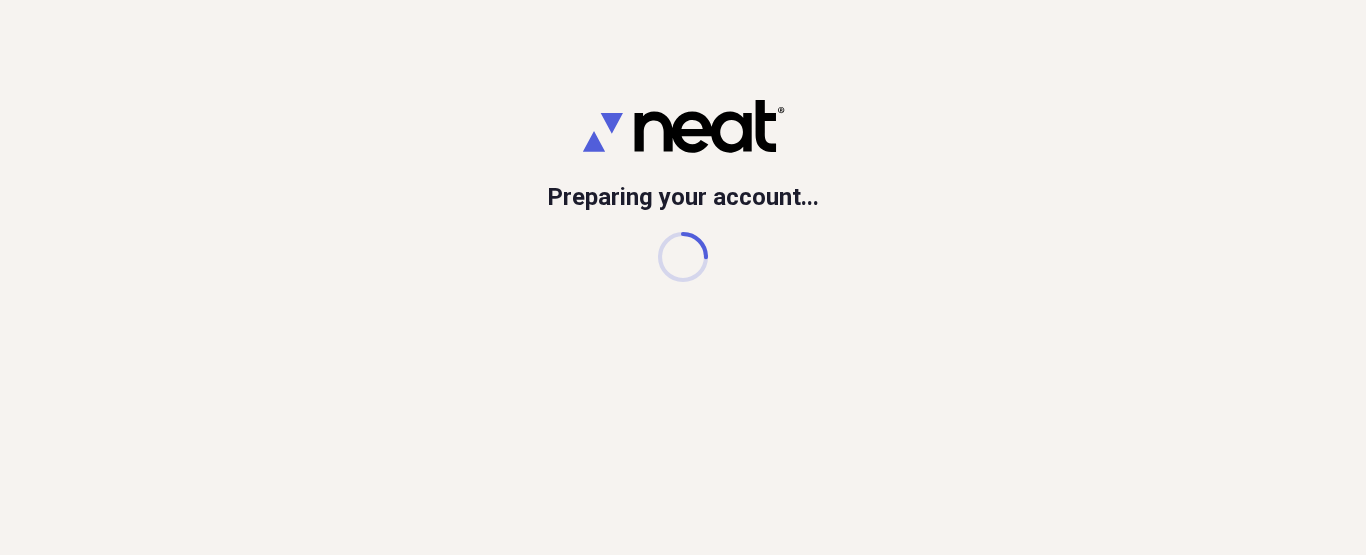 scroll, scrollTop: 0, scrollLeft: 0, axis: both 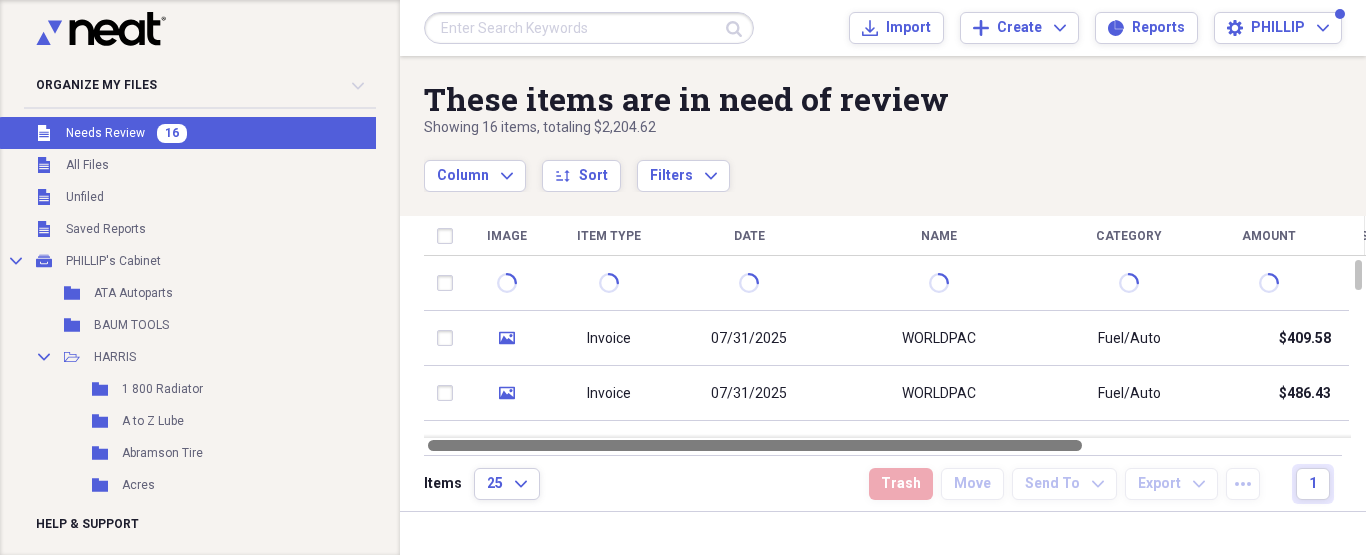 drag, startPoint x: 984, startPoint y: 448, endPoint x: 464, endPoint y: 516, distance: 524.4273 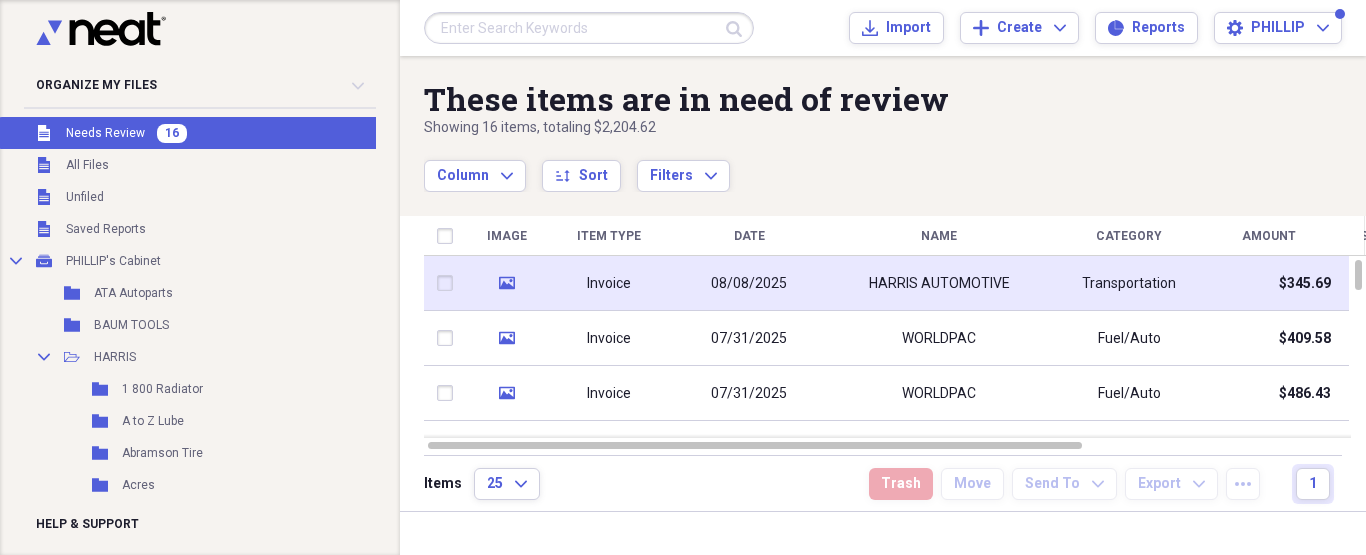 click on "HARRIS AUTOMOTIVE" at bounding box center (939, 284) 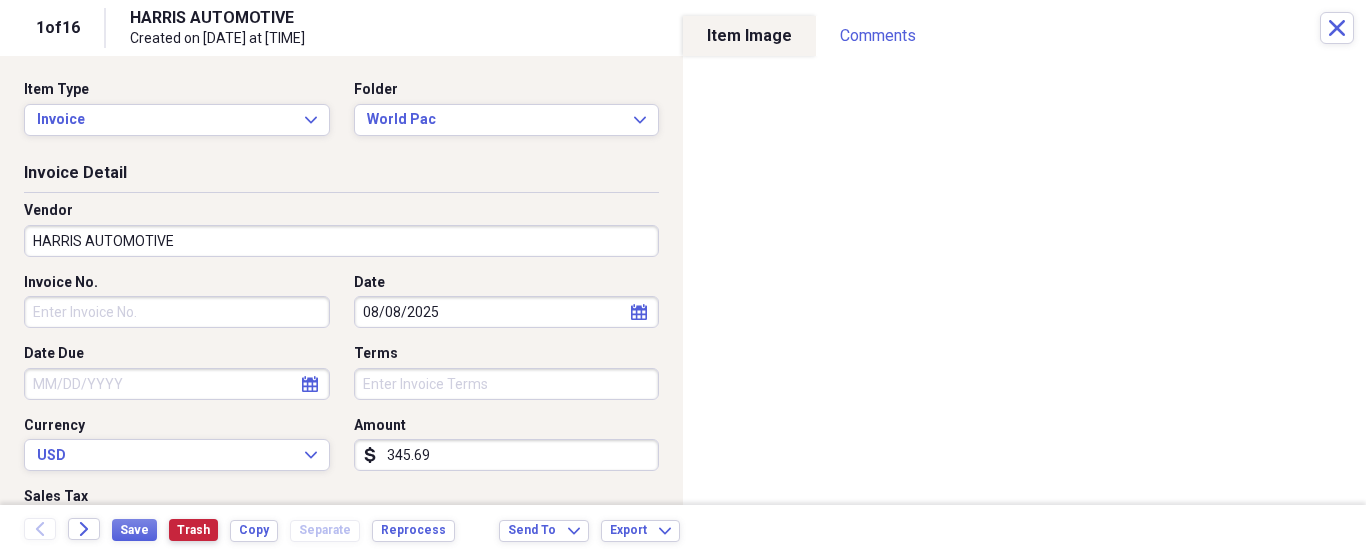 click on "Trash" at bounding box center [193, 530] 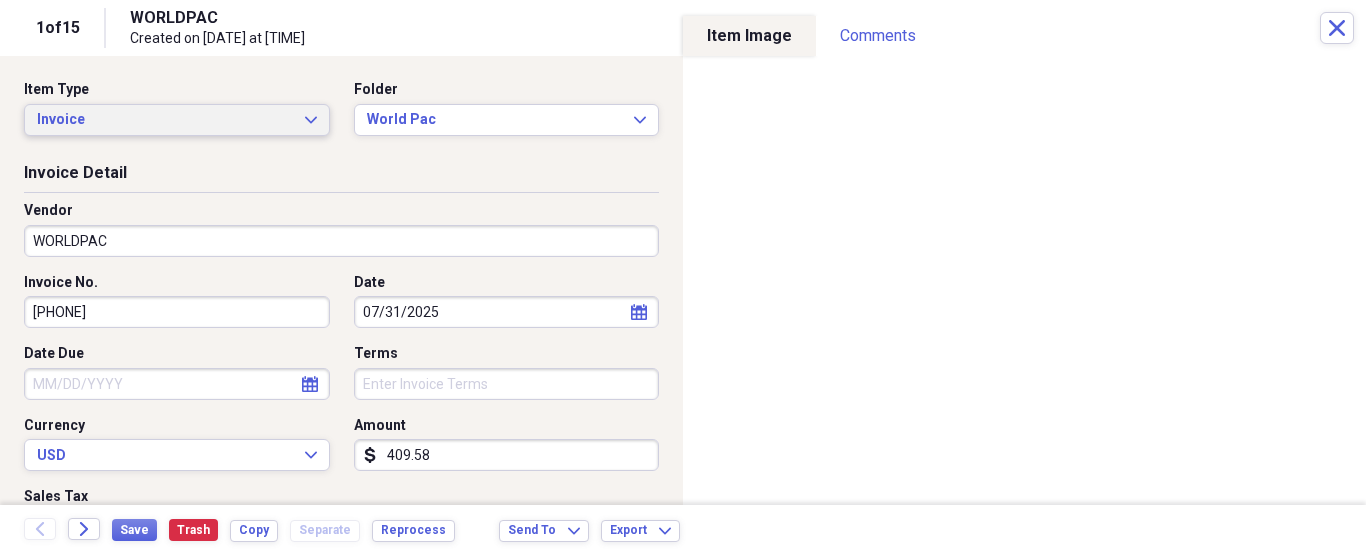 click on "Invoice" at bounding box center [165, 120] 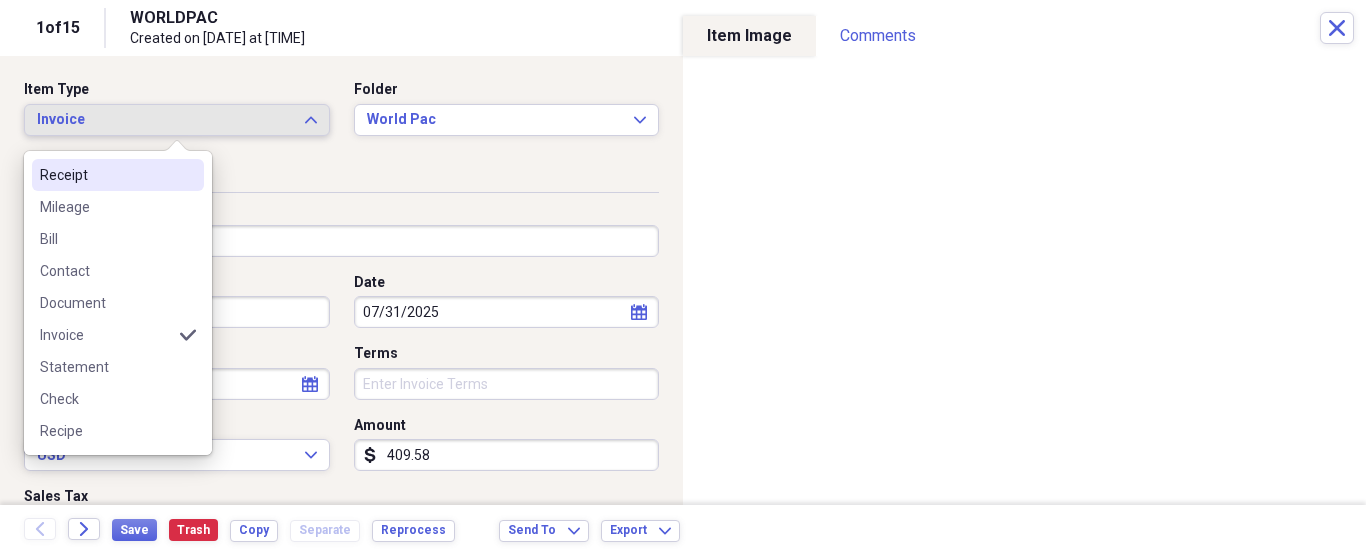 click on "Receipt" at bounding box center [106, 175] 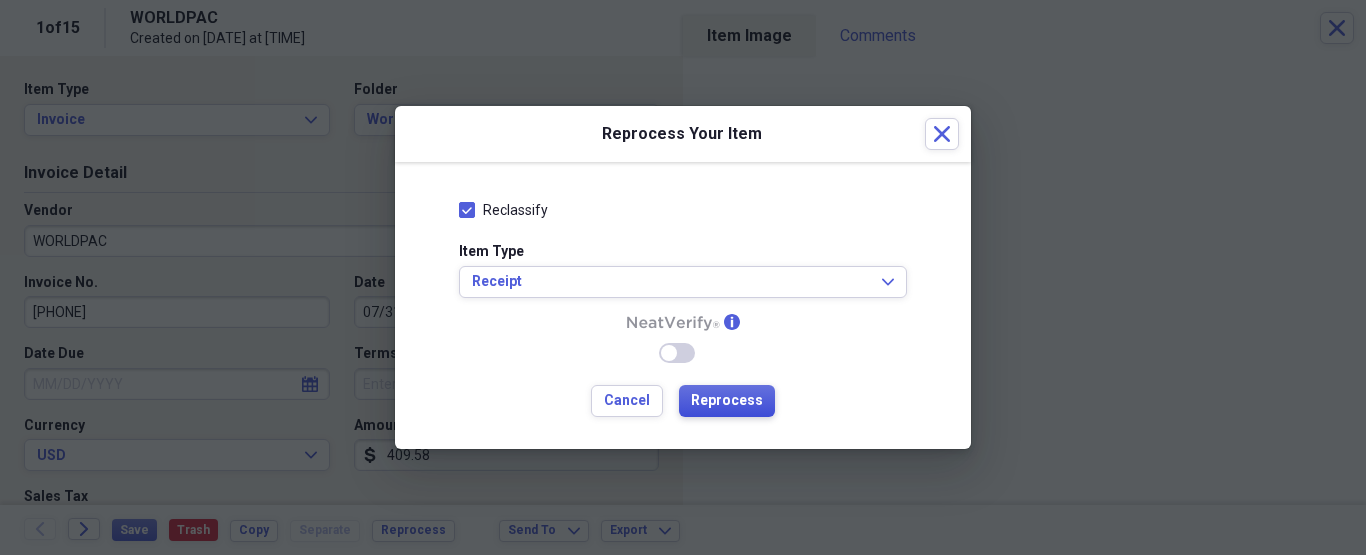 click on "Reprocess" at bounding box center (727, 401) 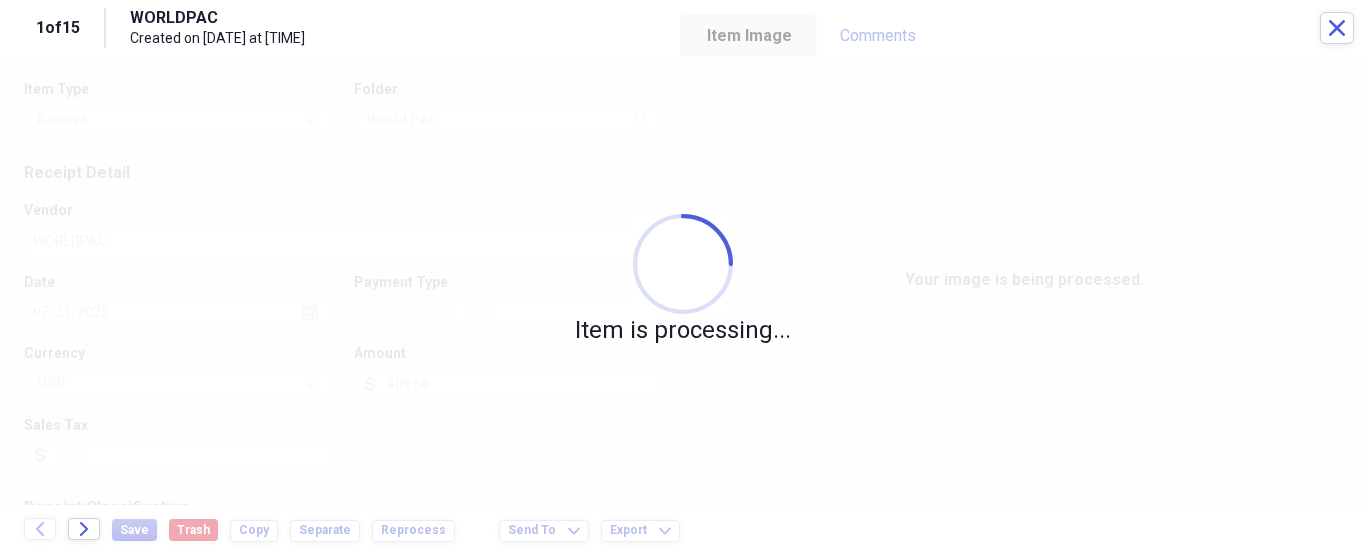 type on "World pac" 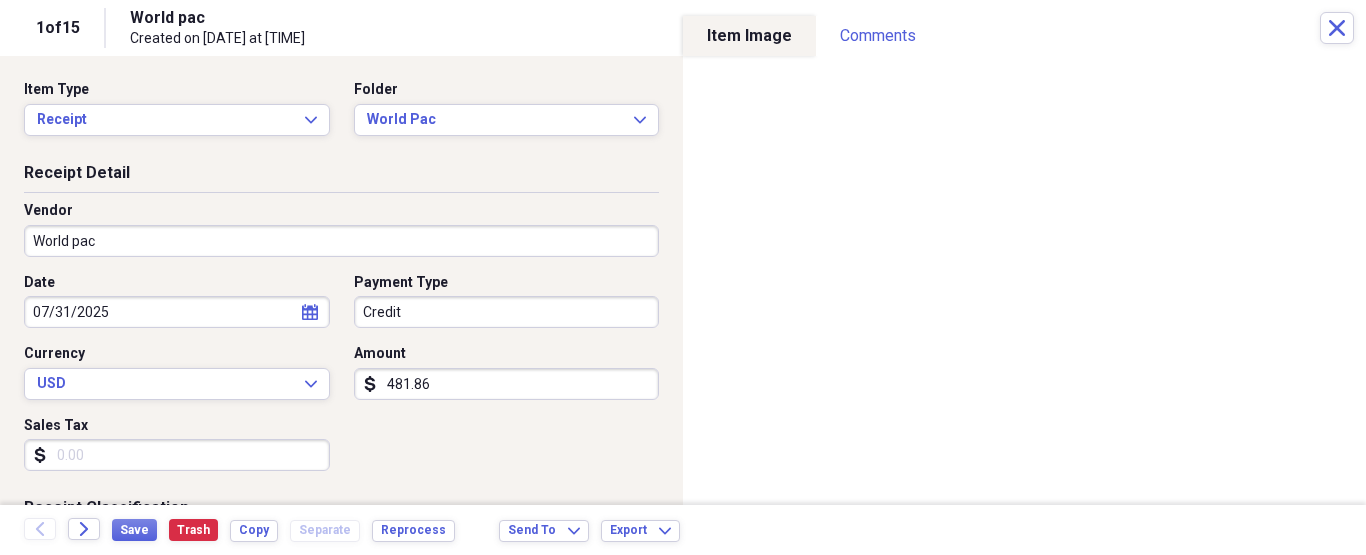 click on "World pac" at bounding box center [341, 241] 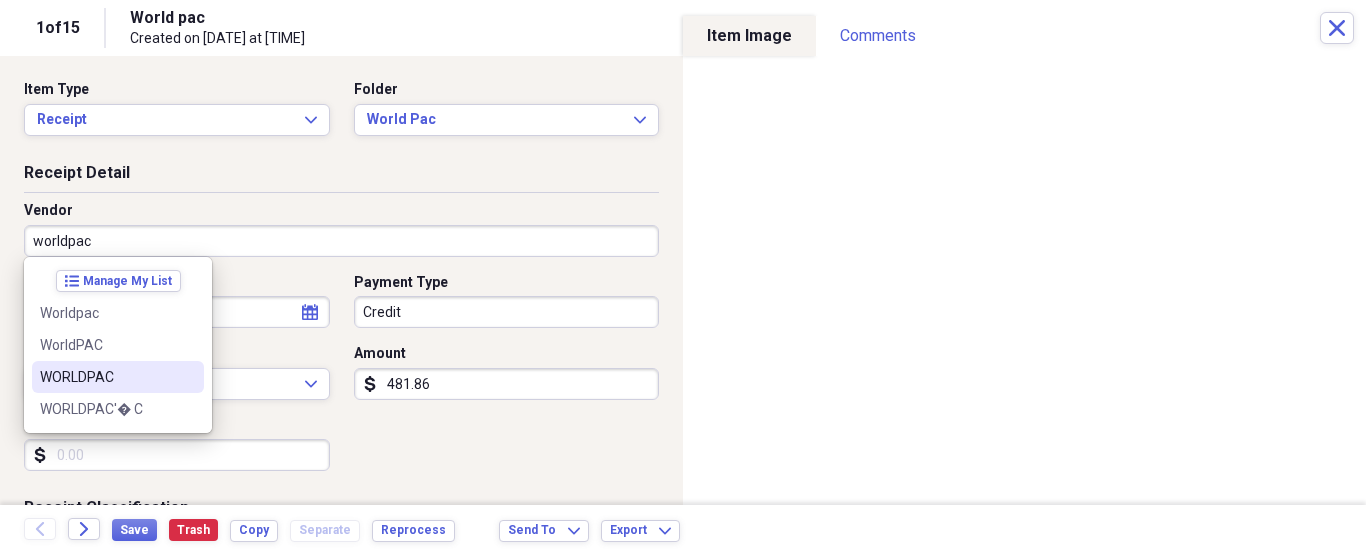 click on "WORLDPAC" at bounding box center (118, 377) 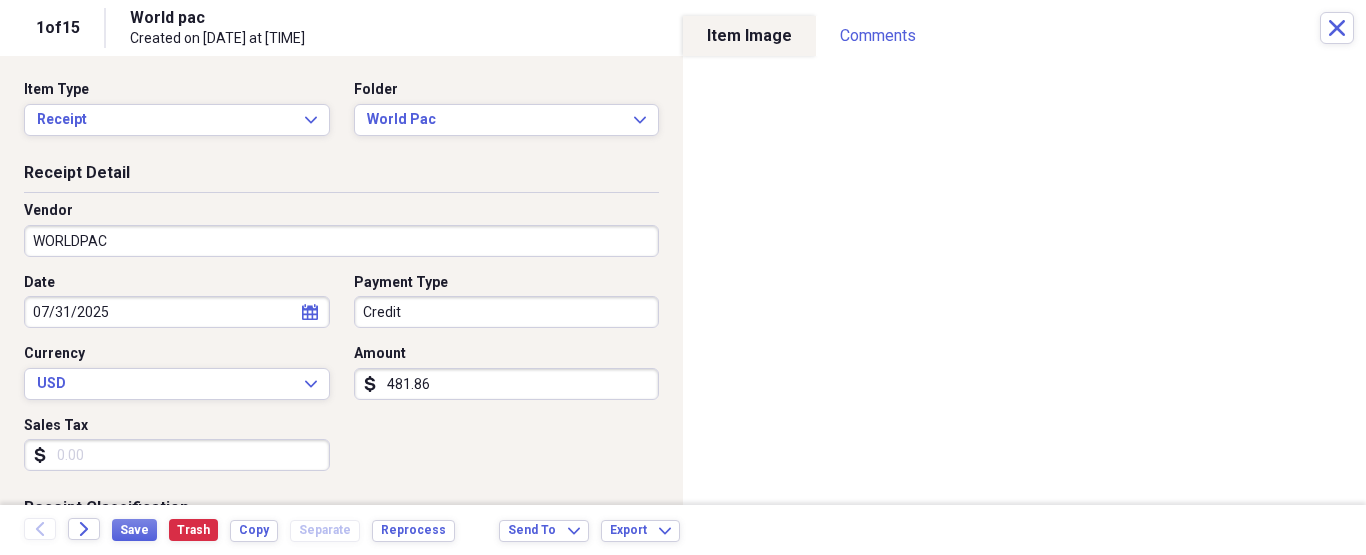 type on "Fuel/Auto" 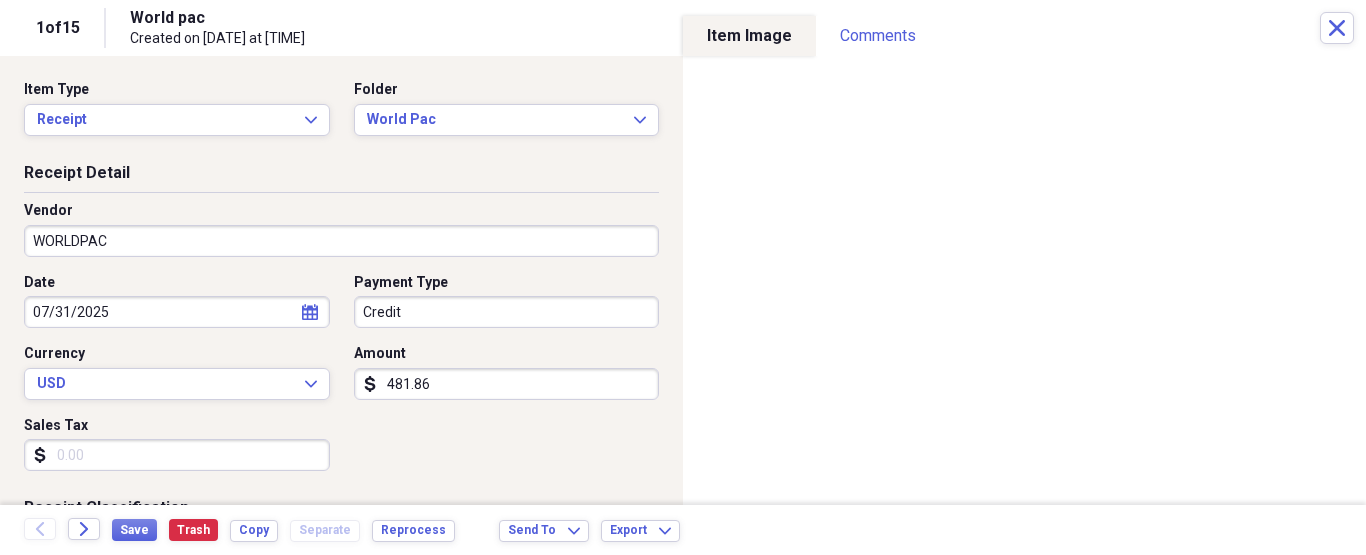 click on "Organize My Files 15 Collapse Unfiled Needs Review 15 Unfiled All Files Unfiled Unfiled Unfiled Saved Reports Collapse My Cabinet [PERSON]'s Cabinet Add Folder Folder ATA Autoparts Add Folder Folder BAUM TOOLS Add Folder Collapse Open Folder HARRIS Add Folder Folder 1 800 Radiator Add Folder Folder A to Z Lube Add Folder Folder Abramson Tire Add Folder Folder Advance Auto Parts Add Folder Folder AGA Tools Add Folder Folder Air Gas Add Folder Folder All Star Auto Lights Add Folder Folder Allen Tire Add Folder Folder Als Auto Add Folder Folder Angel body shop Add Folder Folder Aramark Add Folder Folder Aston Martin Add Folder Folder Audi Devon Add Folder Folder Autoshop Express Add Folder Folder AutoZone Add Folder Folder Barbera Autoland Add Folder Folder BAVARIAN Add Folder Folder BBA Remanufacturing Add Folder Folder Best Buy Add Folder Folder Biello Auto Parts Add Folder Folder Blatt Tire Add Folder Folder Bonehead Performance Add Folder Folder Bucks County Used Auto Parts Add Folder" at bounding box center (683, 277) 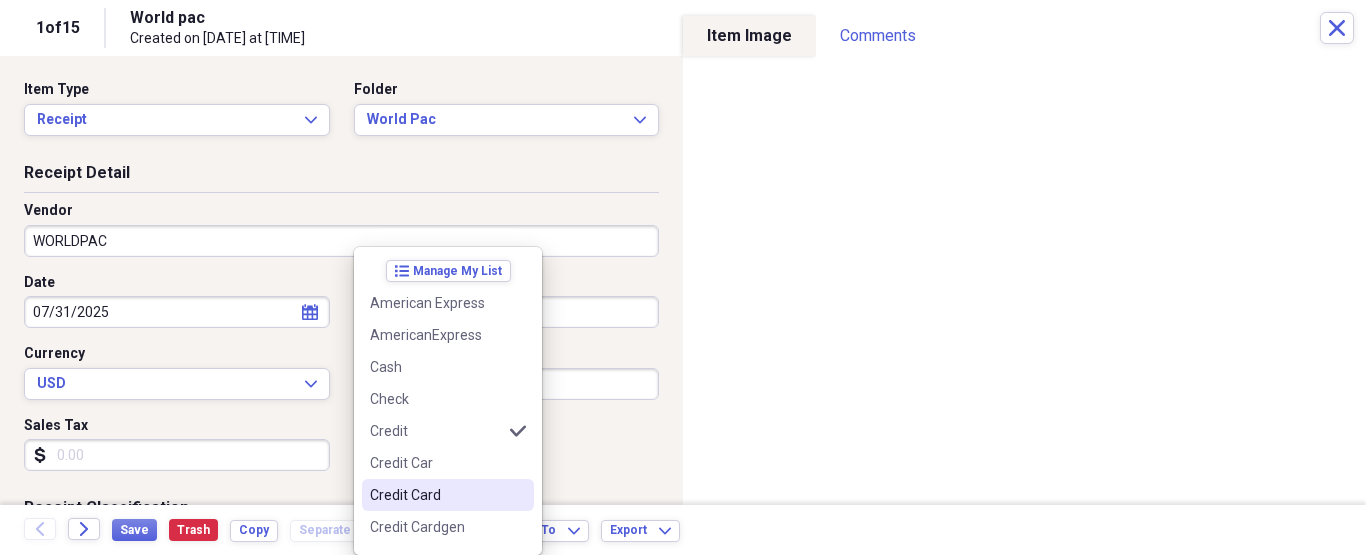 click on "Credit Card" at bounding box center [436, 495] 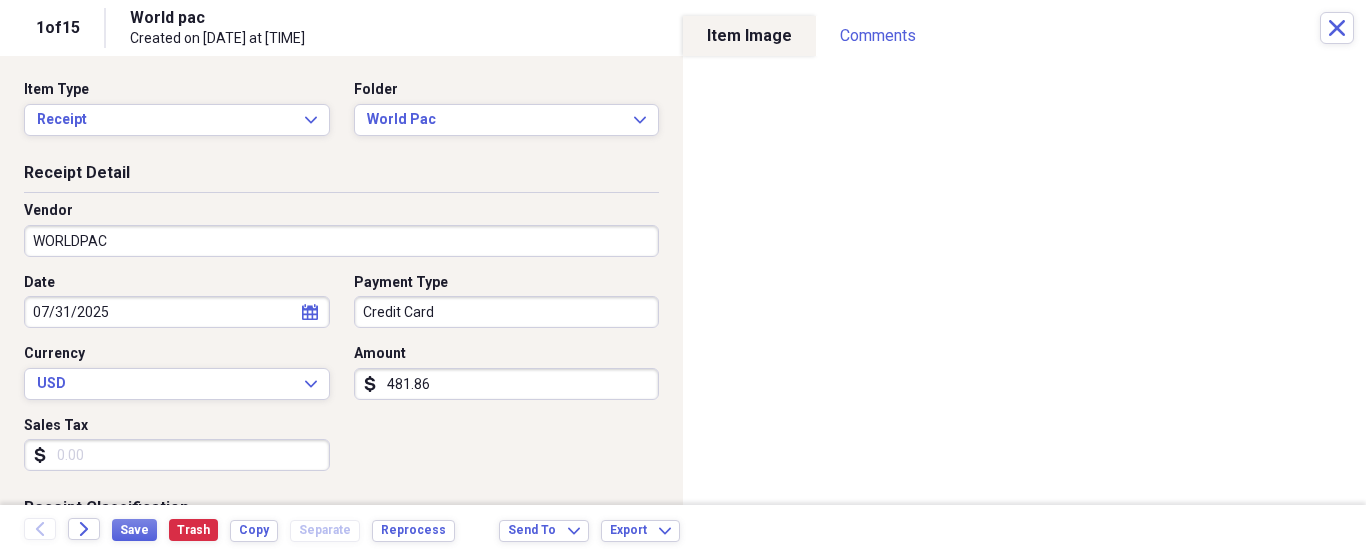click on "481.86" at bounding box center [507, 384] 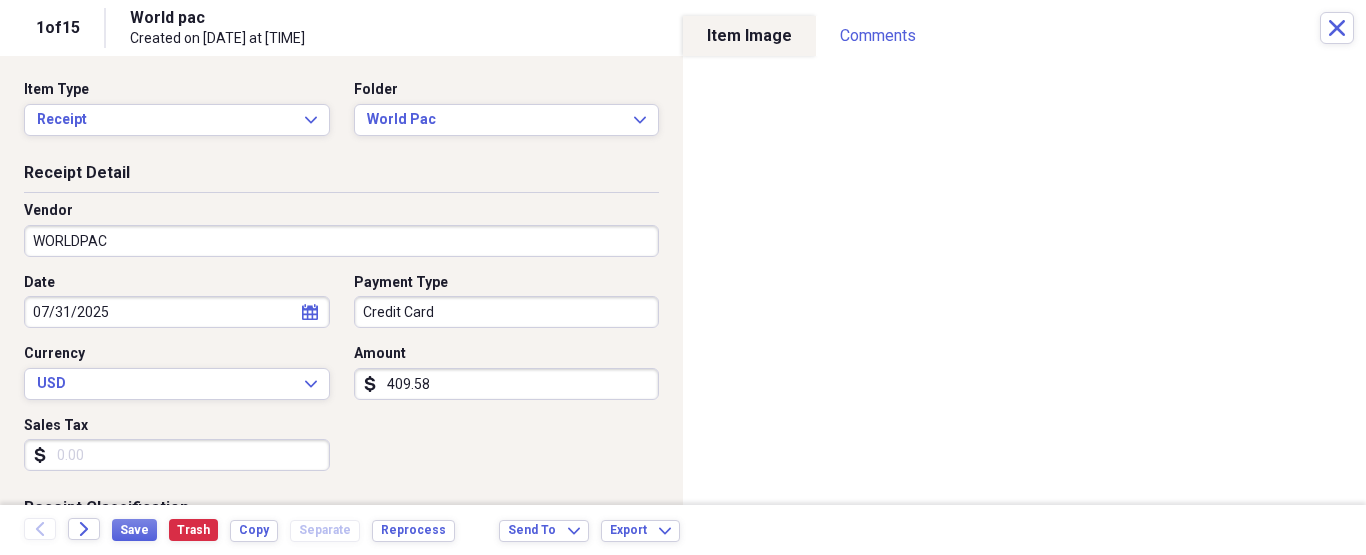 type on "409.58" 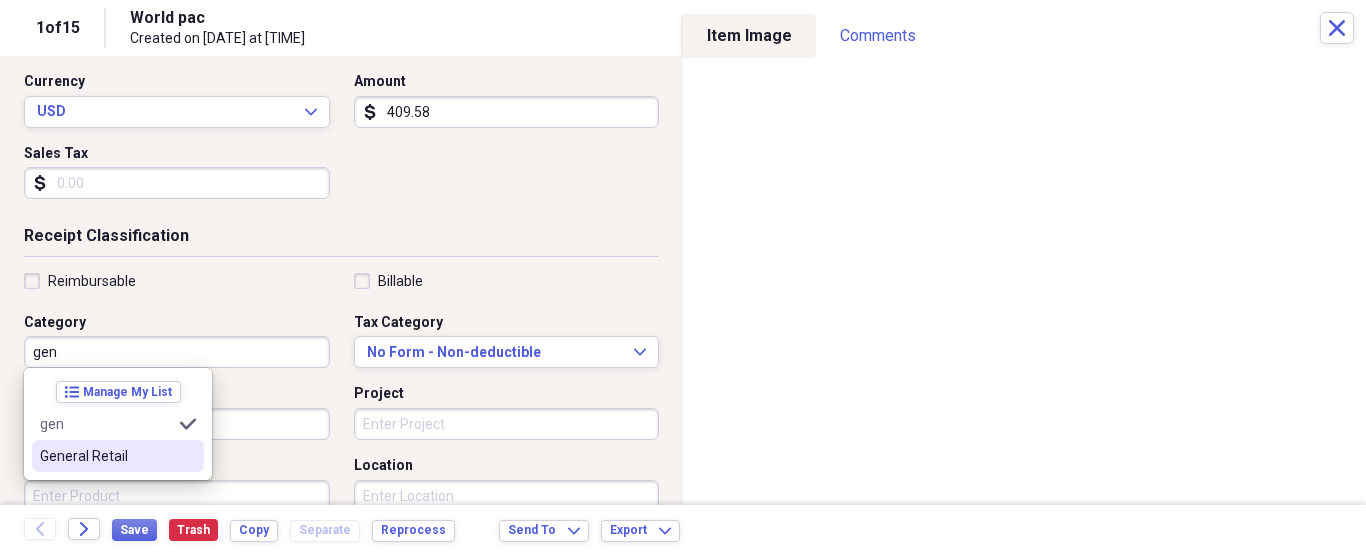 click on "General Retail" at bounding box center (106, 456) 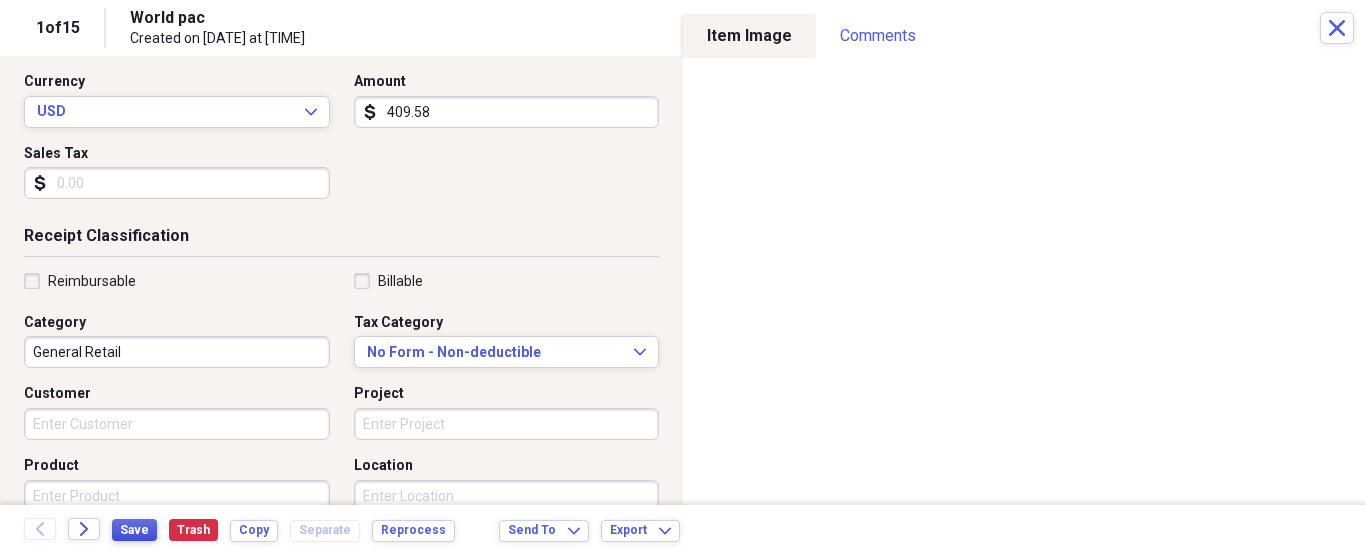 click on "Save" at bounding box center [134, 530] 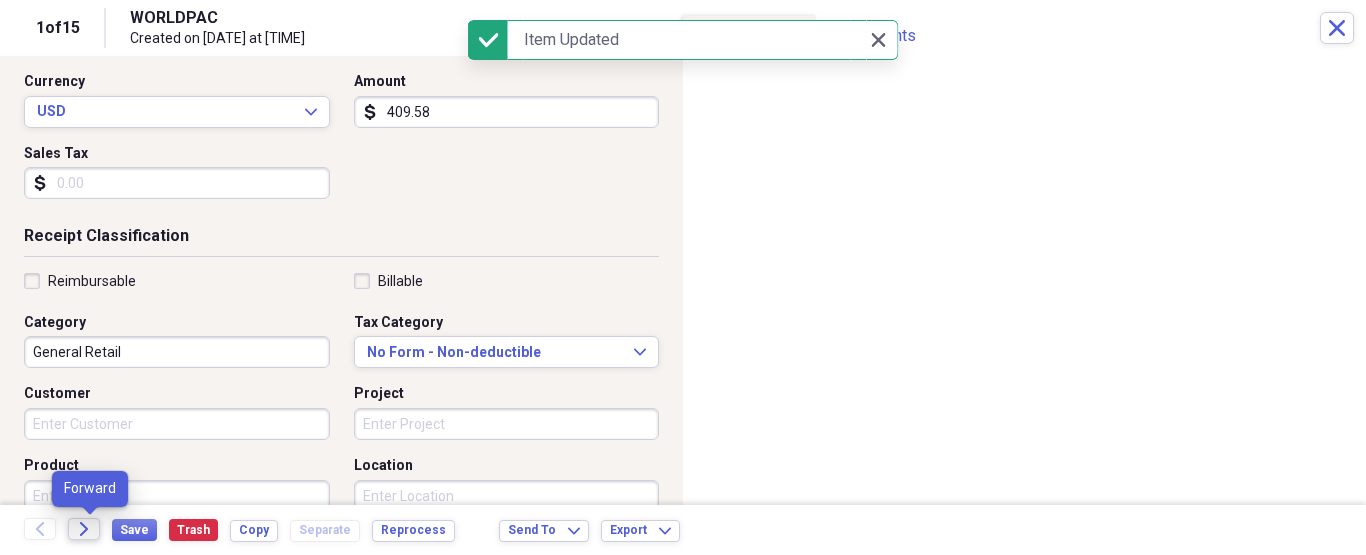 click on "Forward" 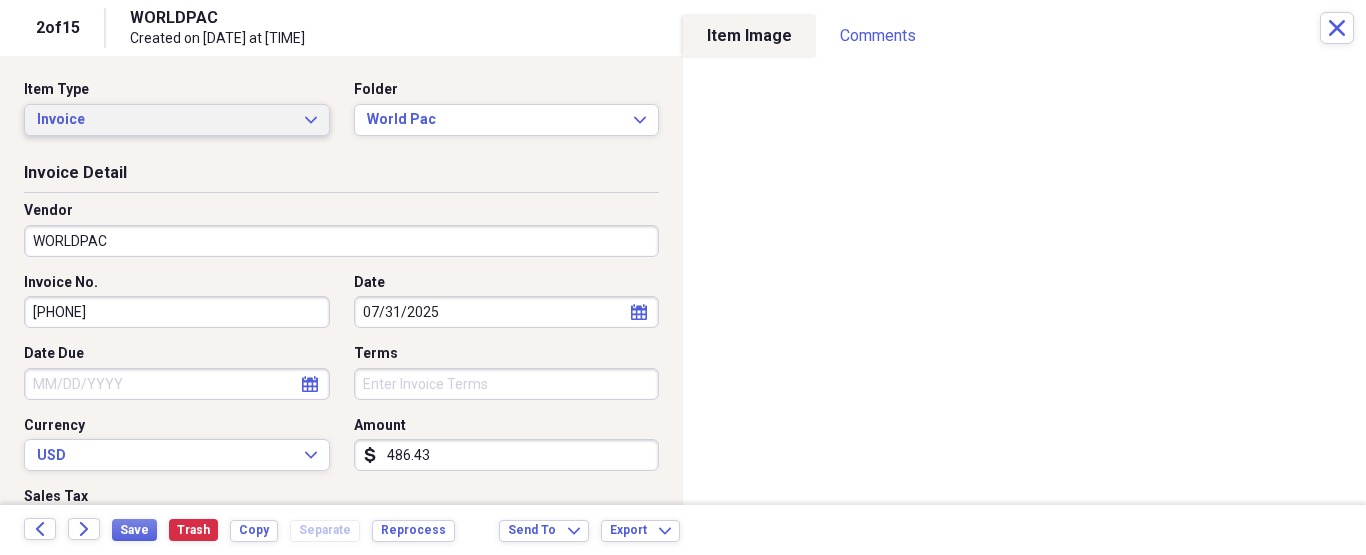click on "Invoice" at bounding box center [165, 120] 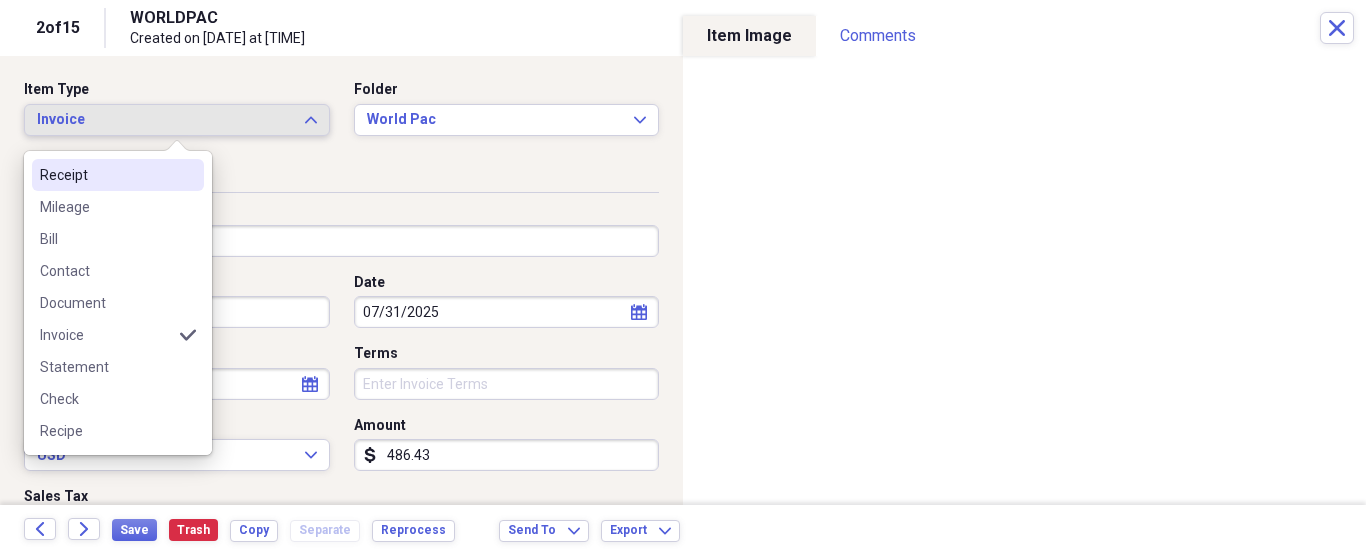 click on "Receipt" at bounding box center [106, 175] 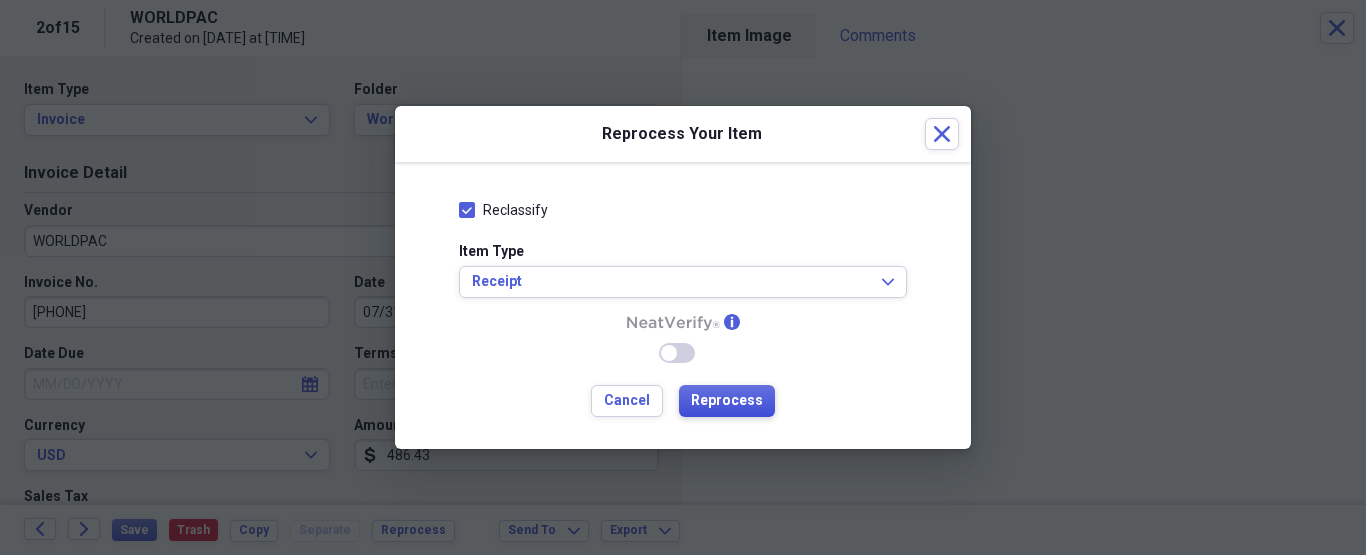 click on "Reprocess" at bounding box center (727, 401) 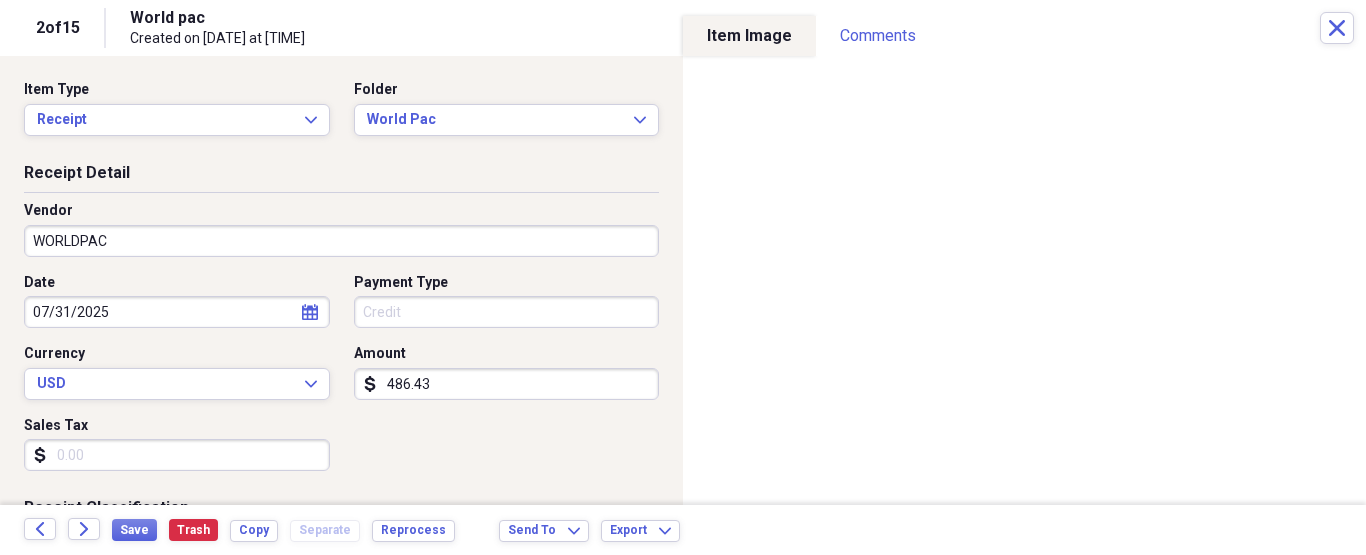 type on "World pac" 